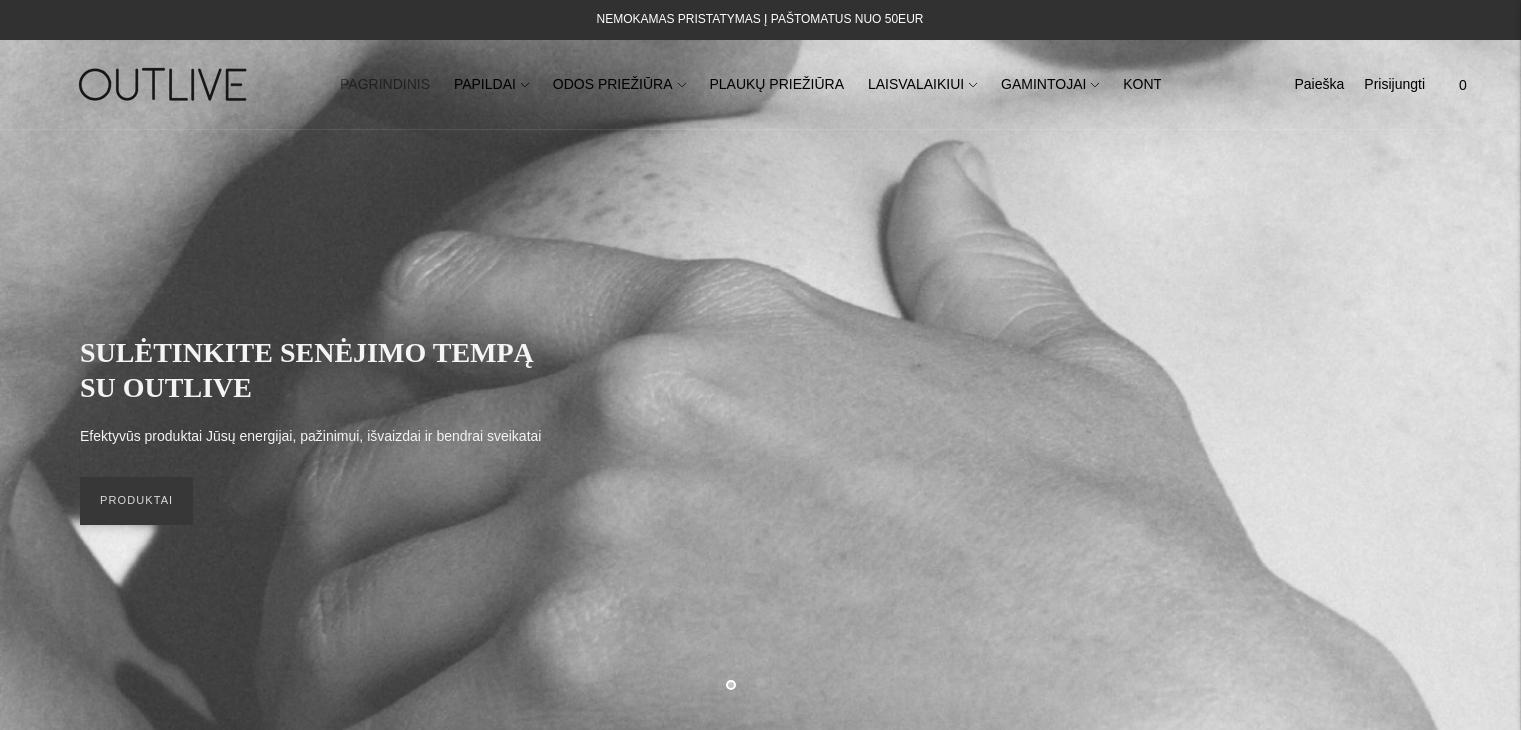 scroll, scrollTop: 0, scrollLeft: 0, axis: both 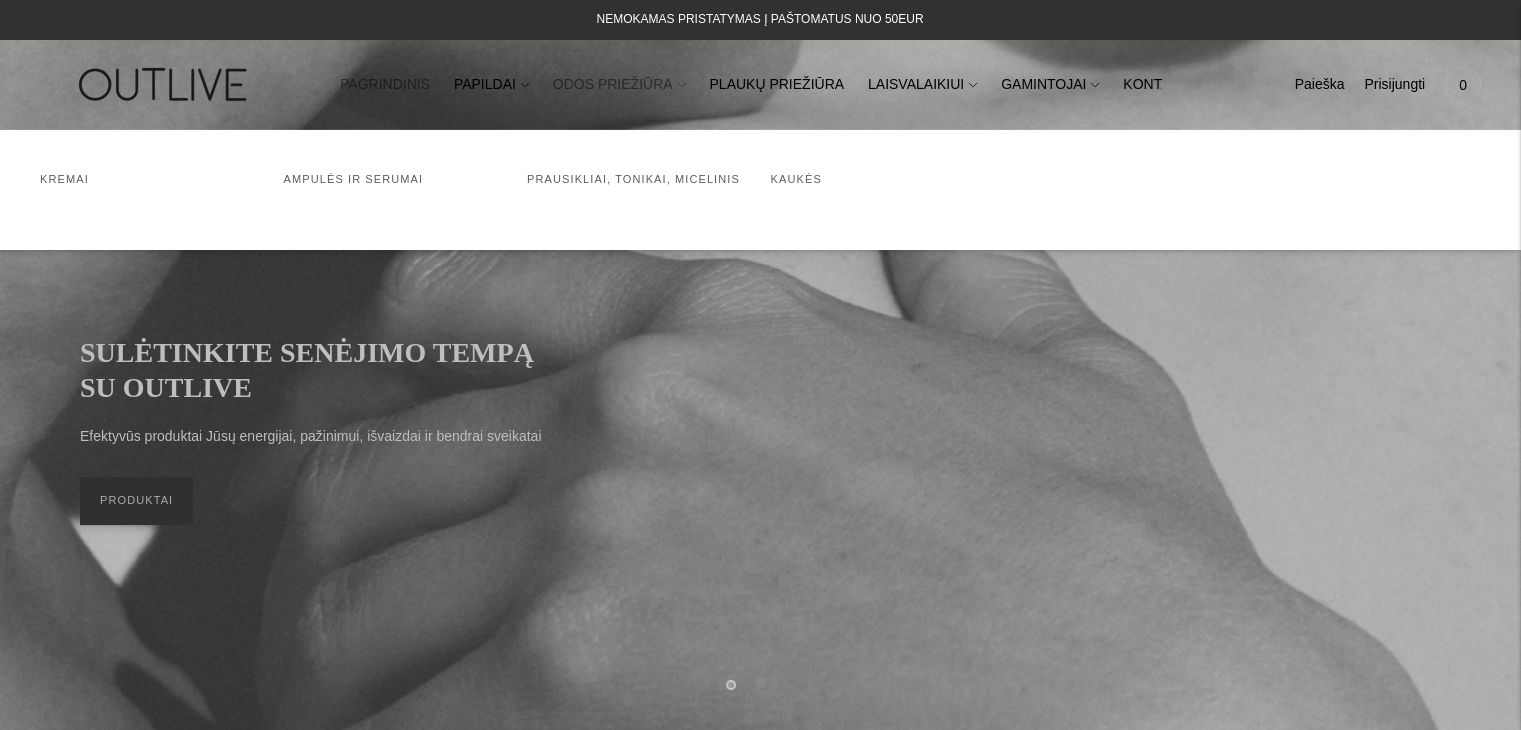click on "ODOS PRIEŽIŪRA" 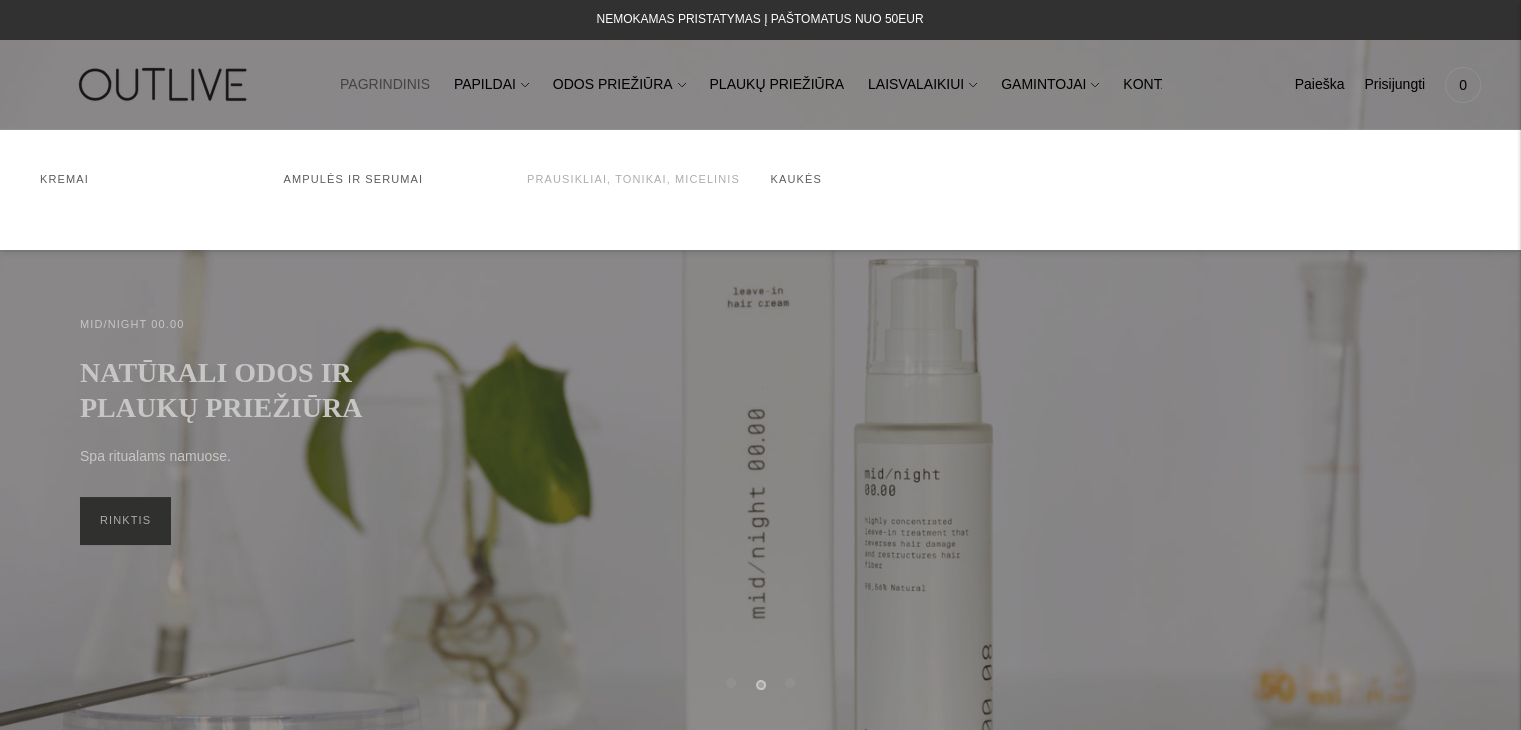 click on "Prausikliai, tonikai, micelinis" 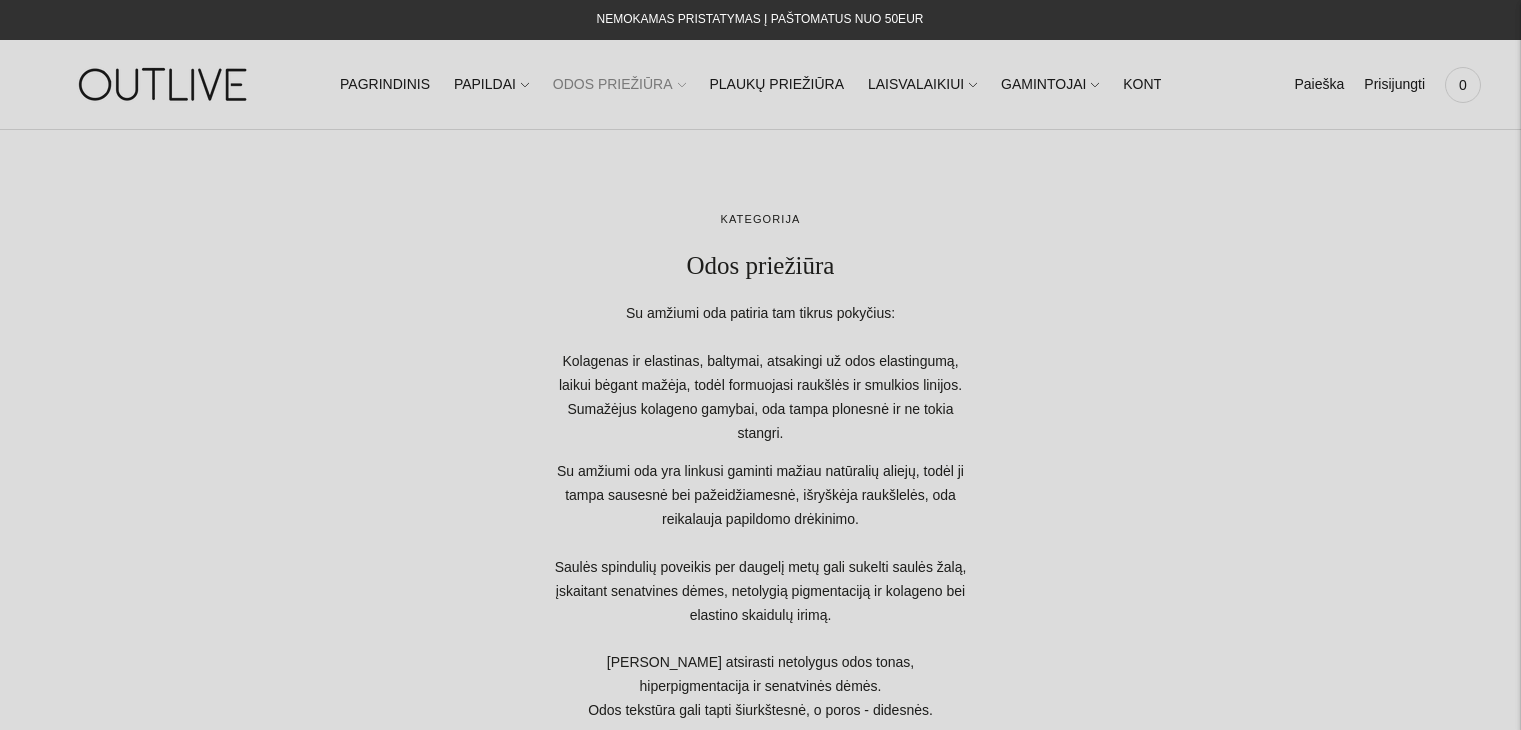 scroll, scrollTop: 0, scrollLeft: 0, axis: both 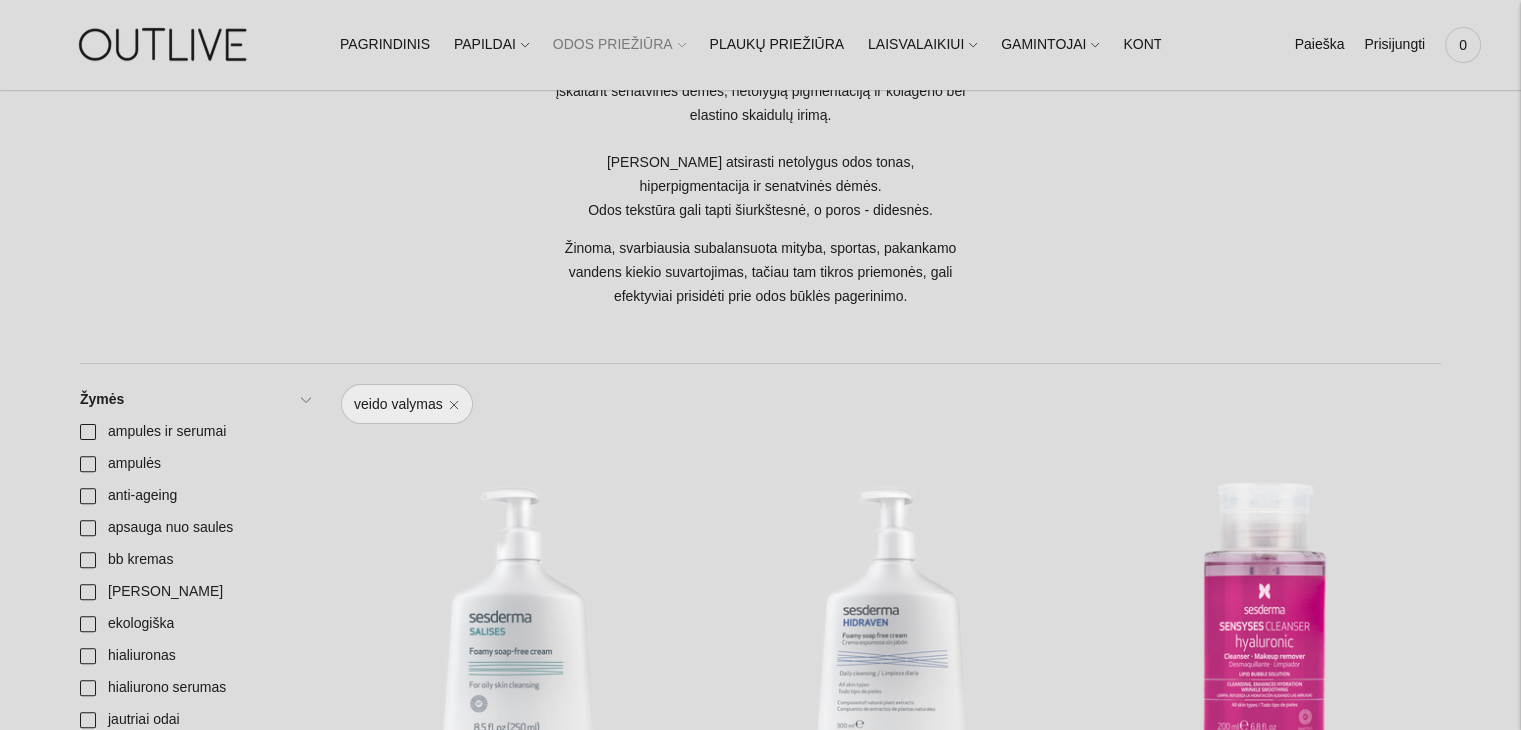 click 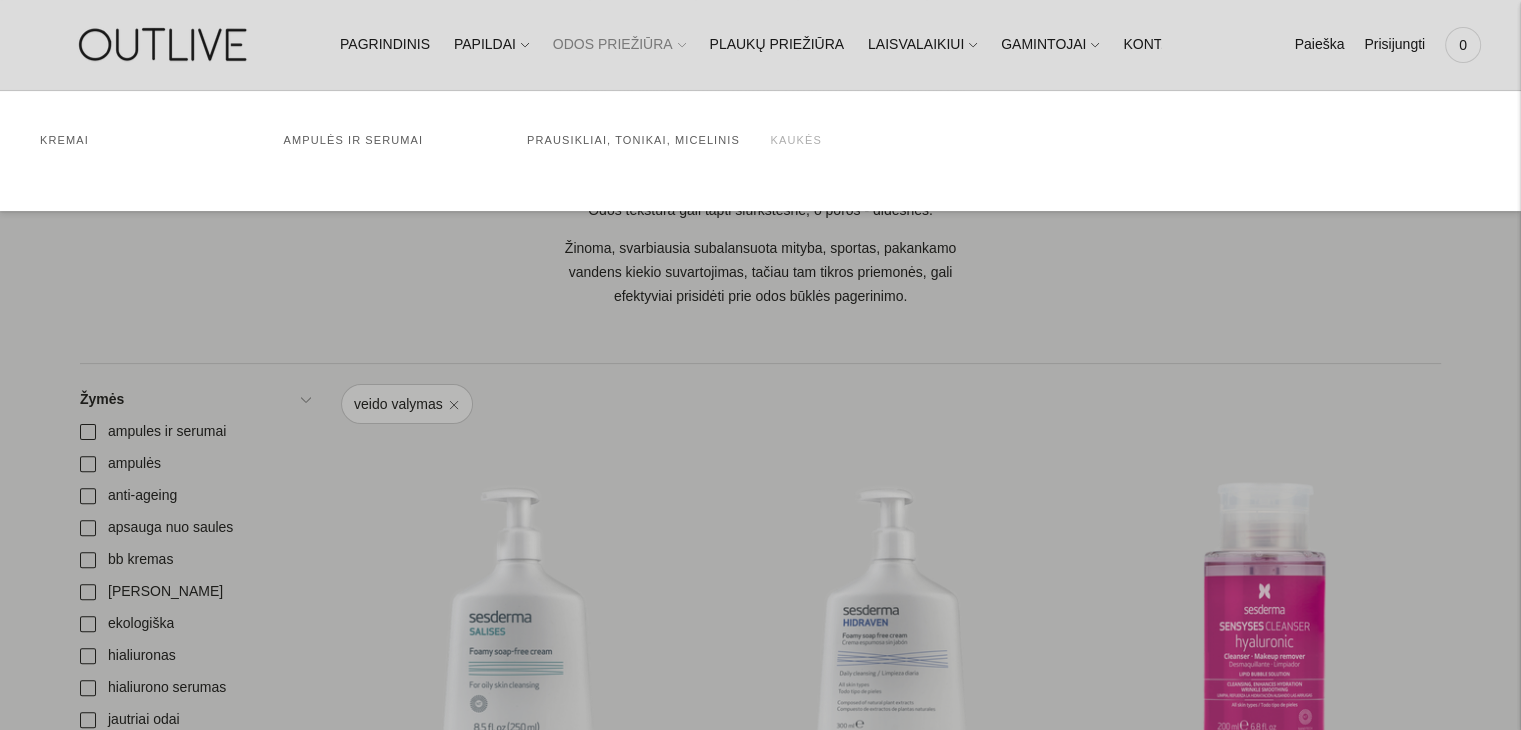 click on "Kaukės" at bounding box center [796, 140] 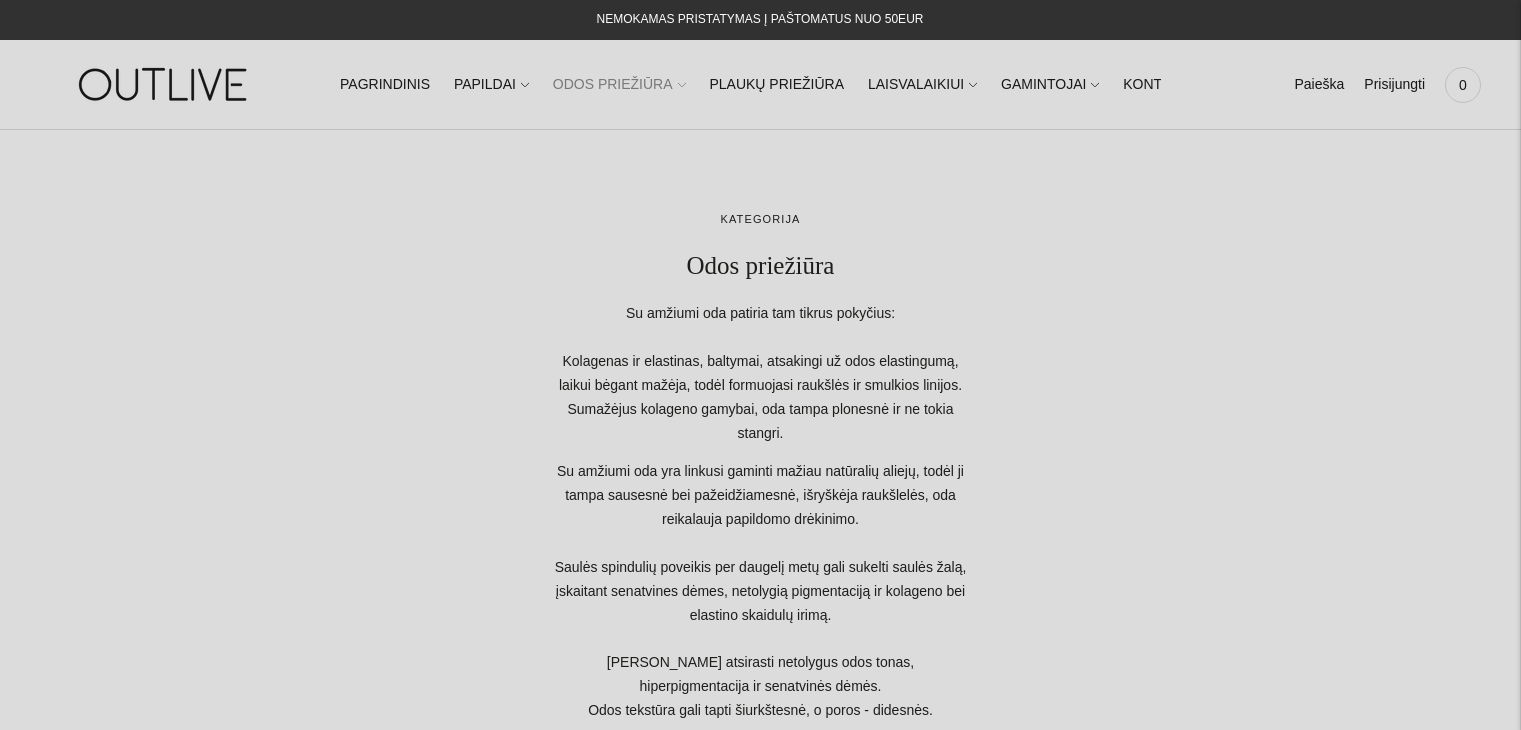 scroll, scrollTop: 0, scrollLeft: 0, axis: both 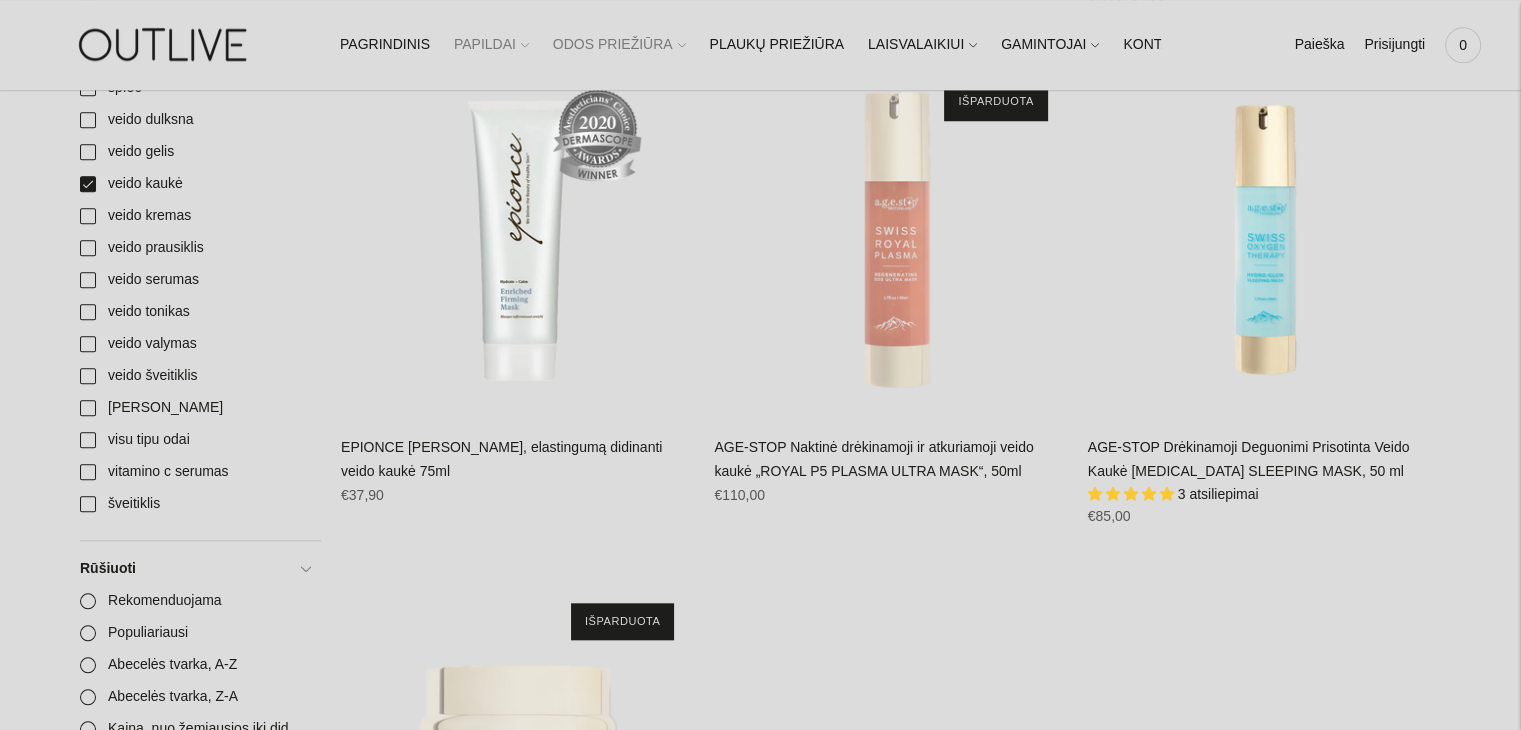 click on "PAPILDAI" at bounding box center [491, 45] 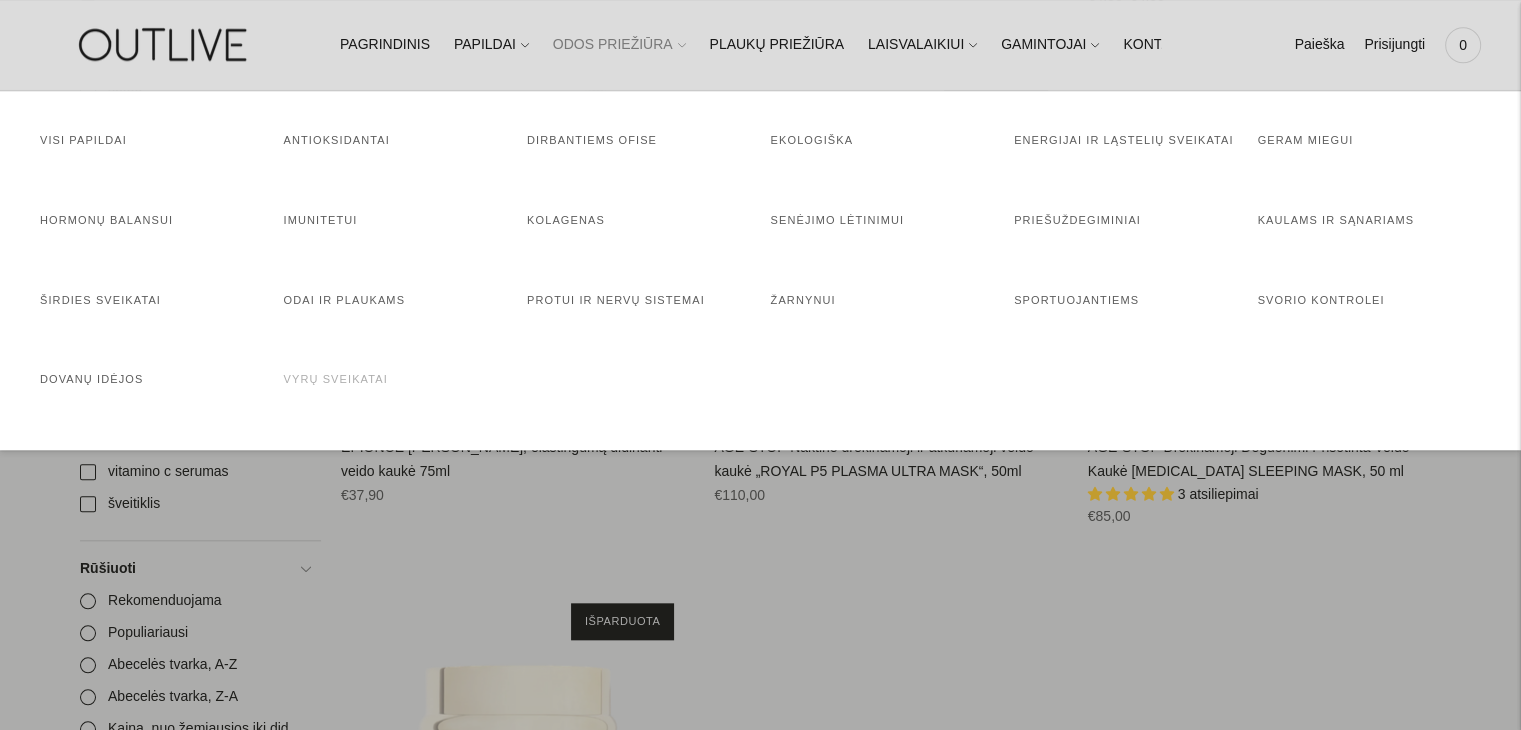 click on "Vyrų sveikatai" at bounding box center (336, 379) 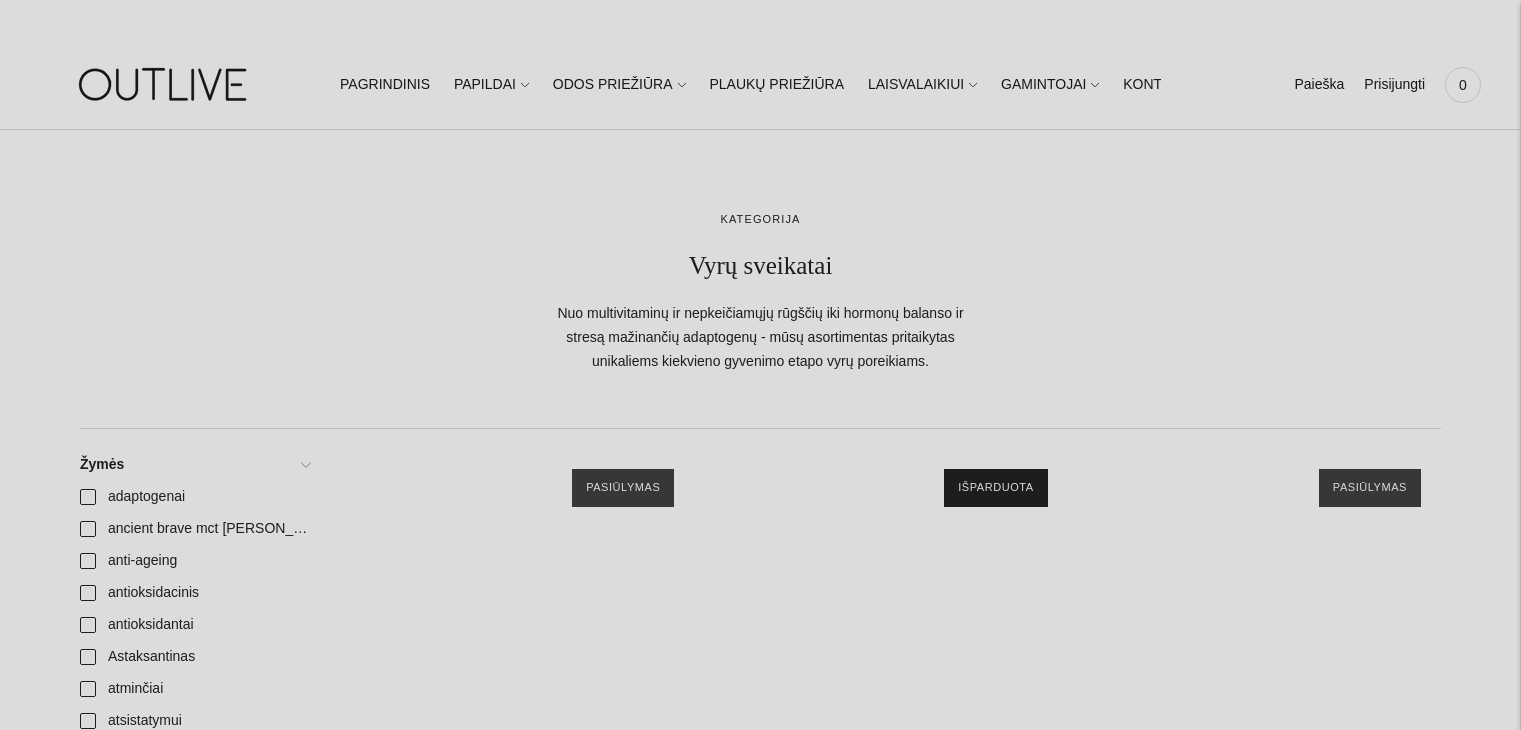 scroll, scrollTop: 0, scrollLeft: 0, axis: both 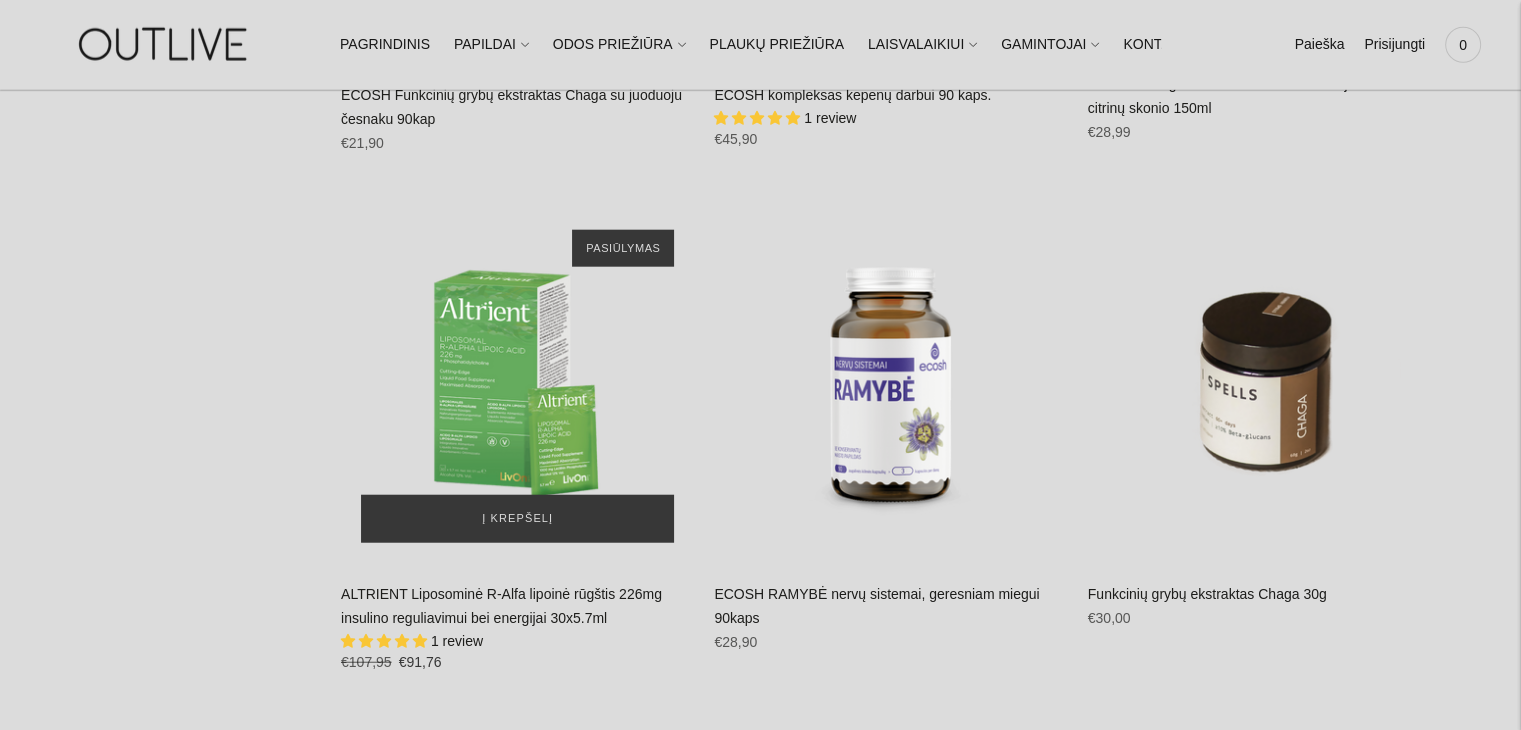 click at bounding box center [517, 386] 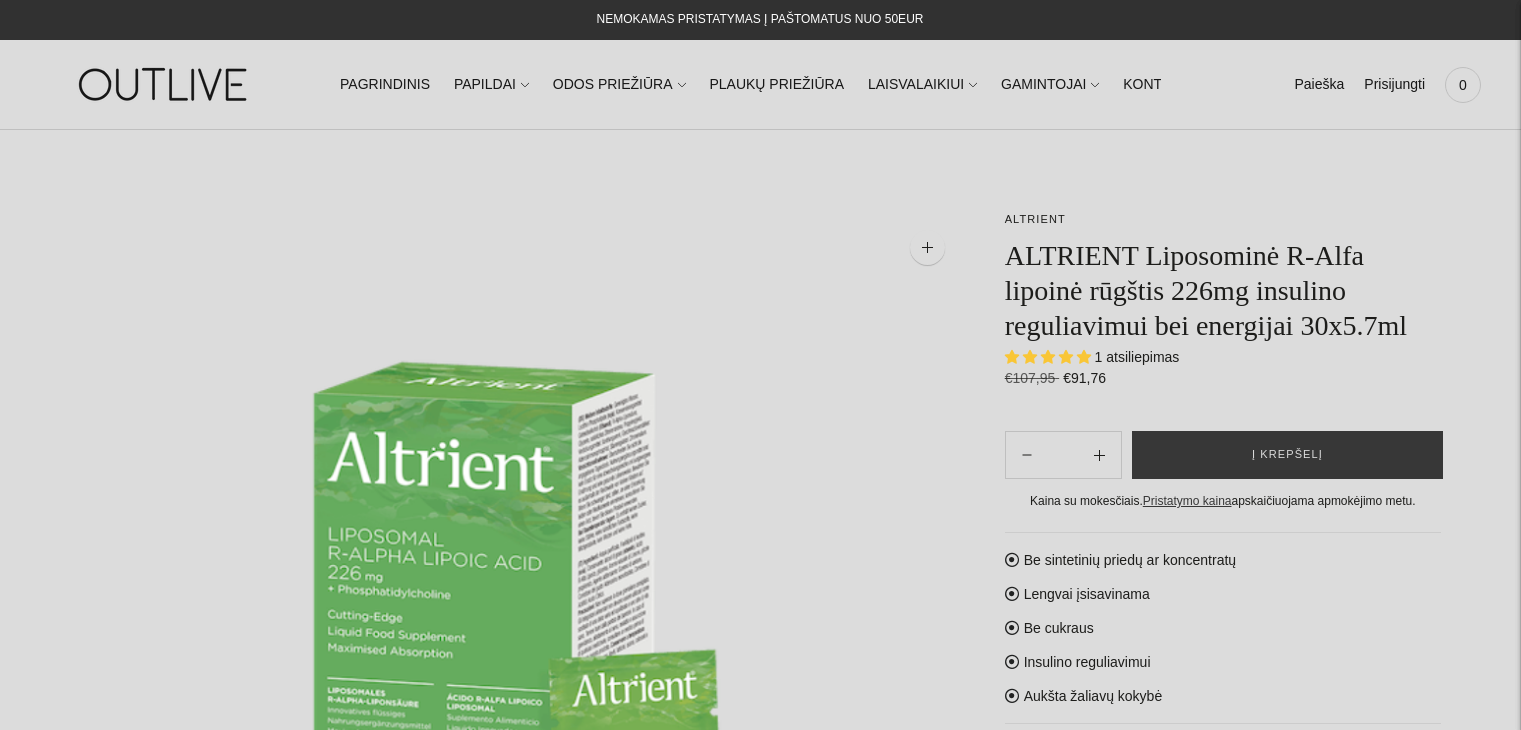 scroll, scrollTop: 0, scrollLeft: 0, axis: both 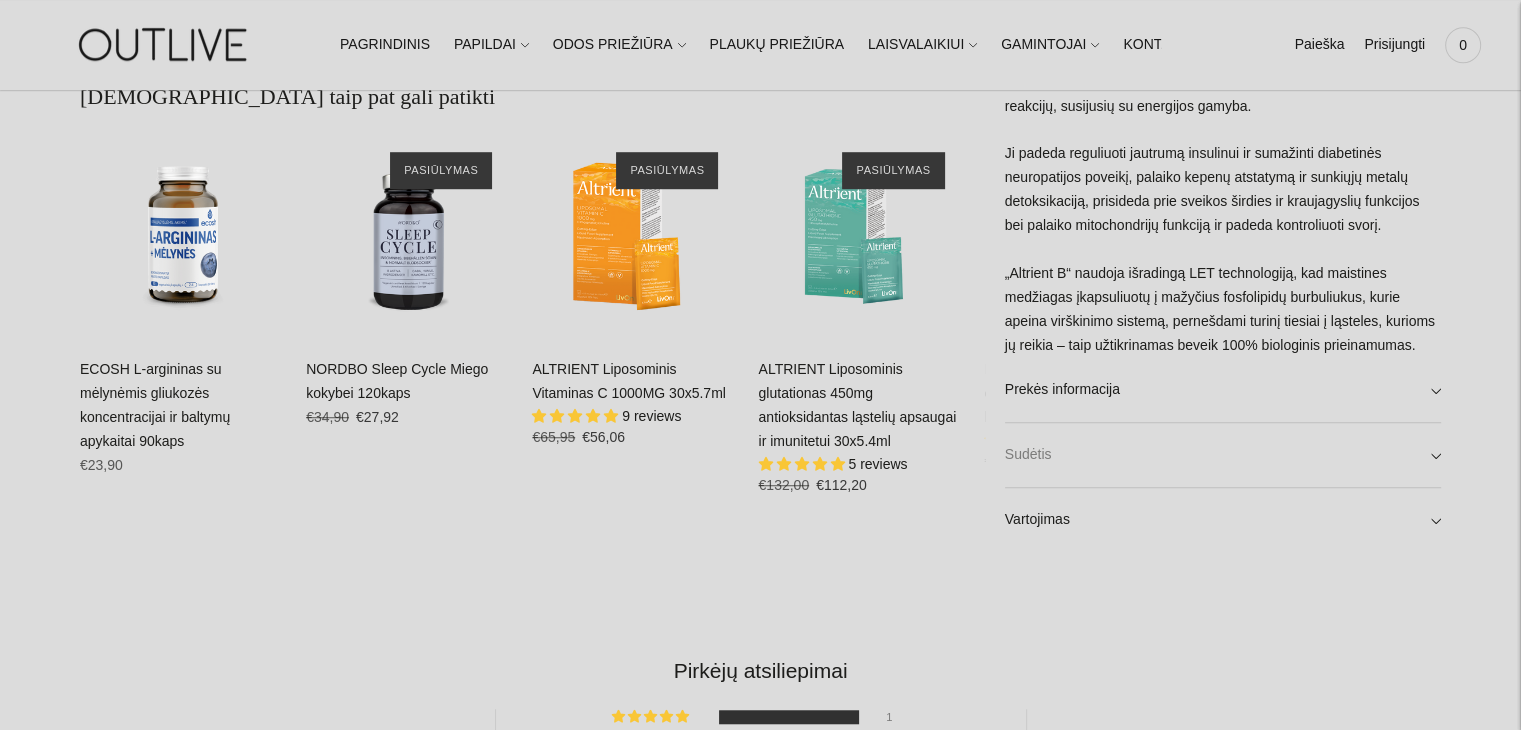 click on "Sudėtis" at bounding box center [1223, 455] 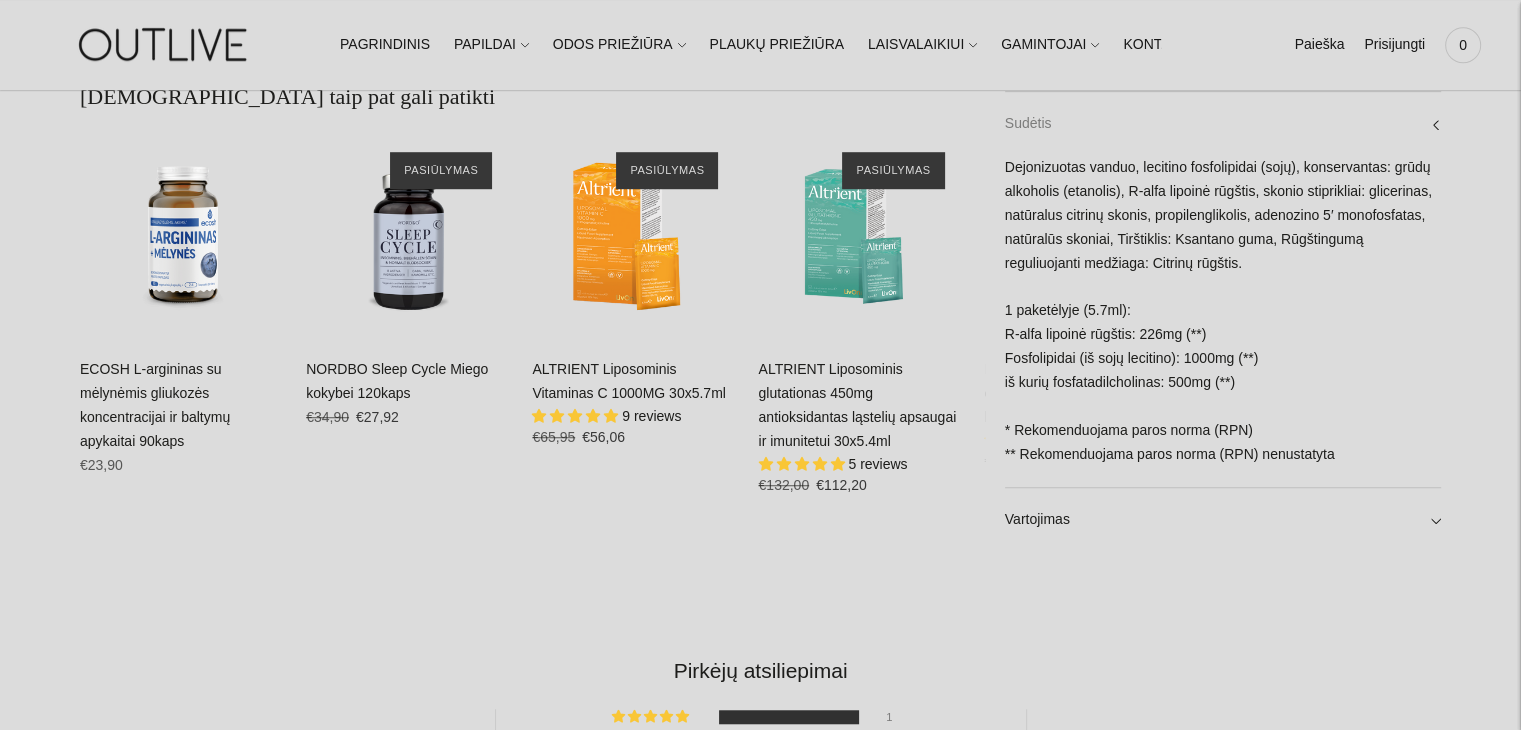 click on "Sudėtis" at bounding box center (1223, 124) 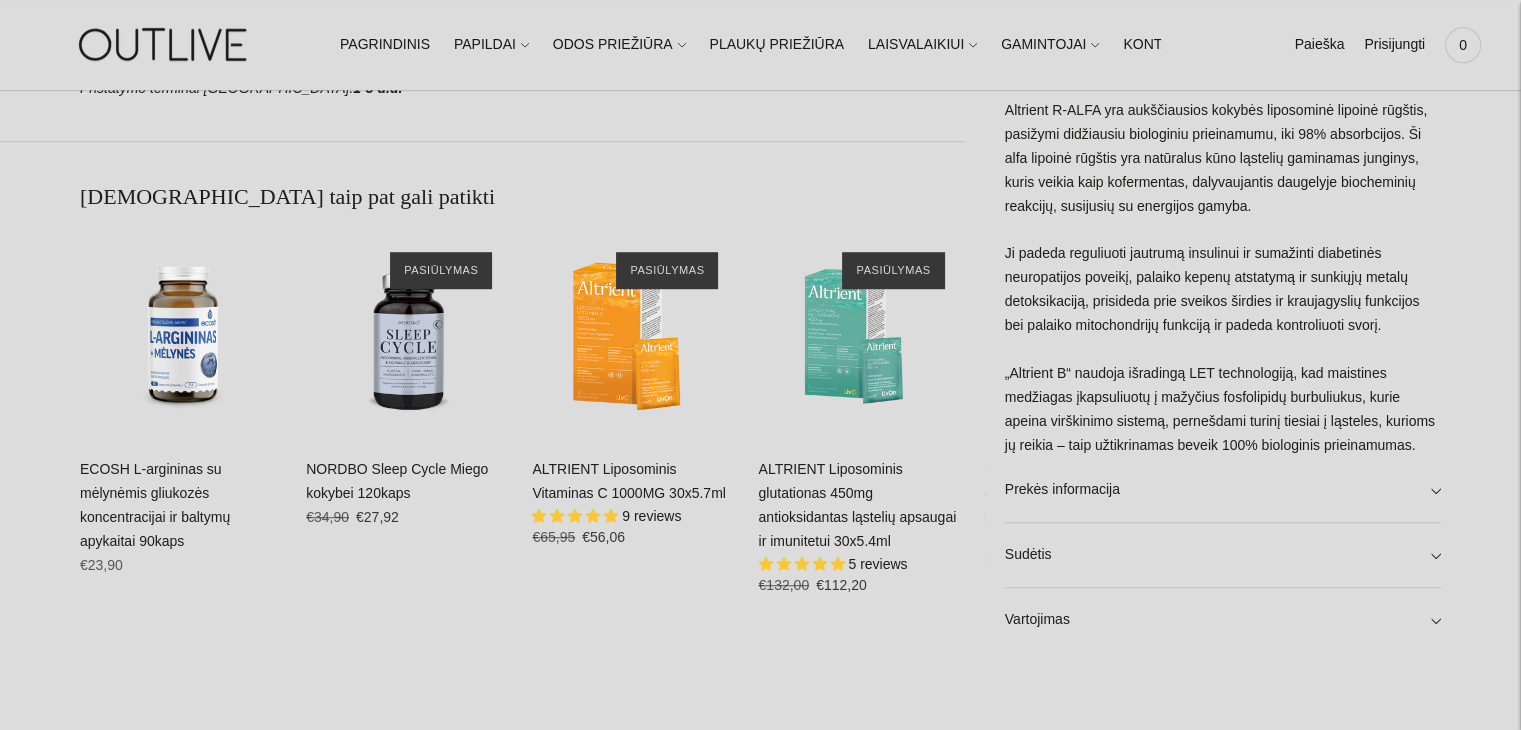 scroll, scrollTop: 1400, scrollLeft: 0, axis: vertical 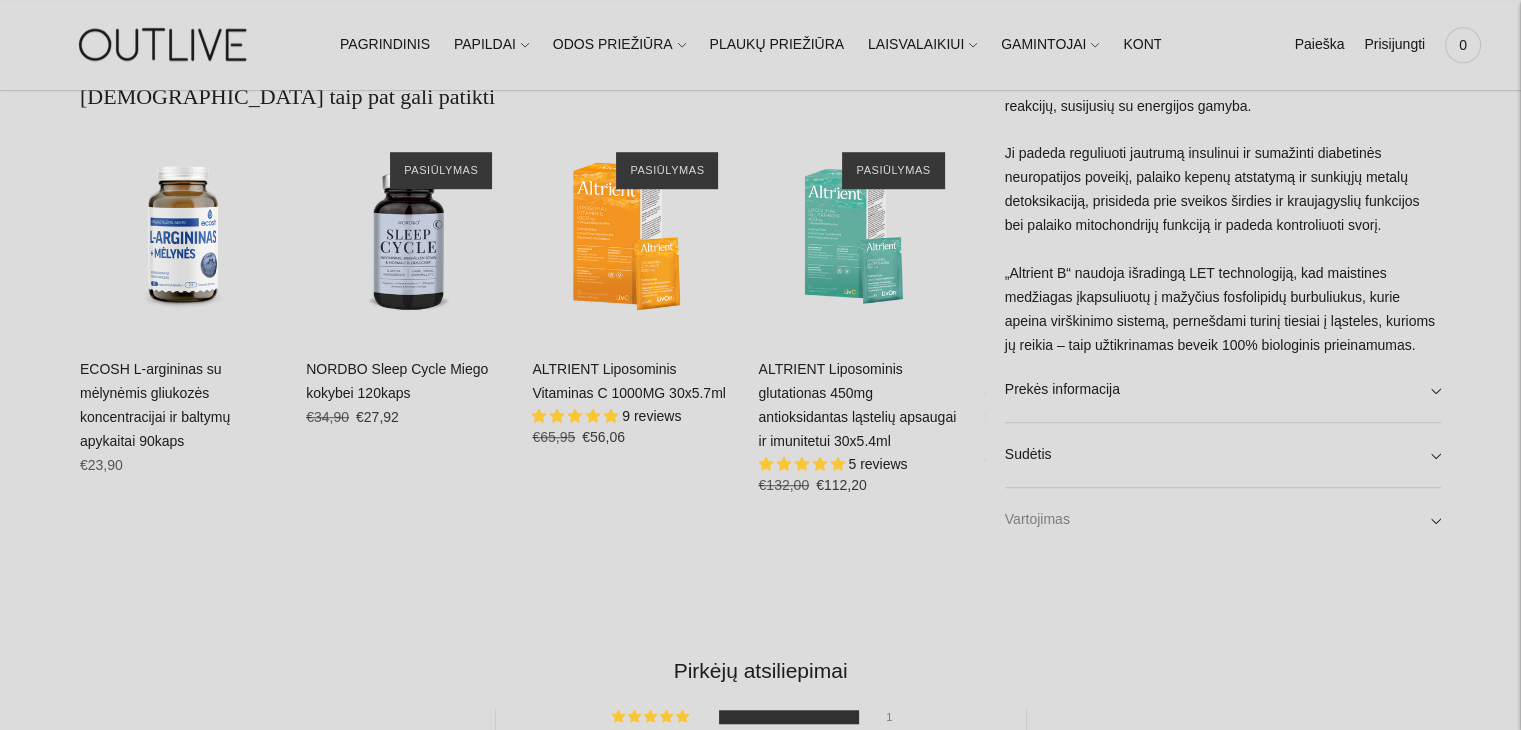 click on "Vartojimas" at bounding box center (1223, 520) 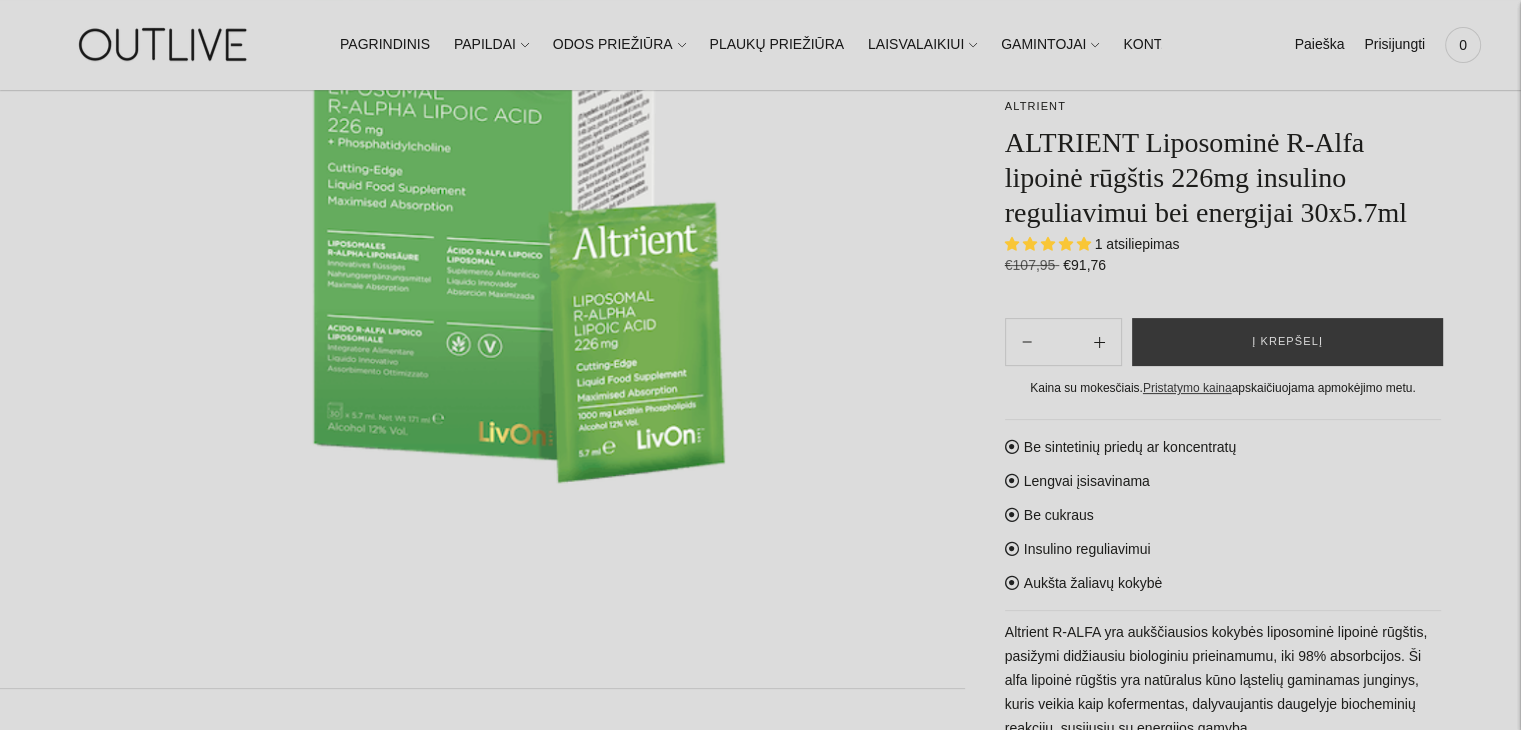 scroll, scrollTop: 400, scrollLeft: 0, axis: vertical 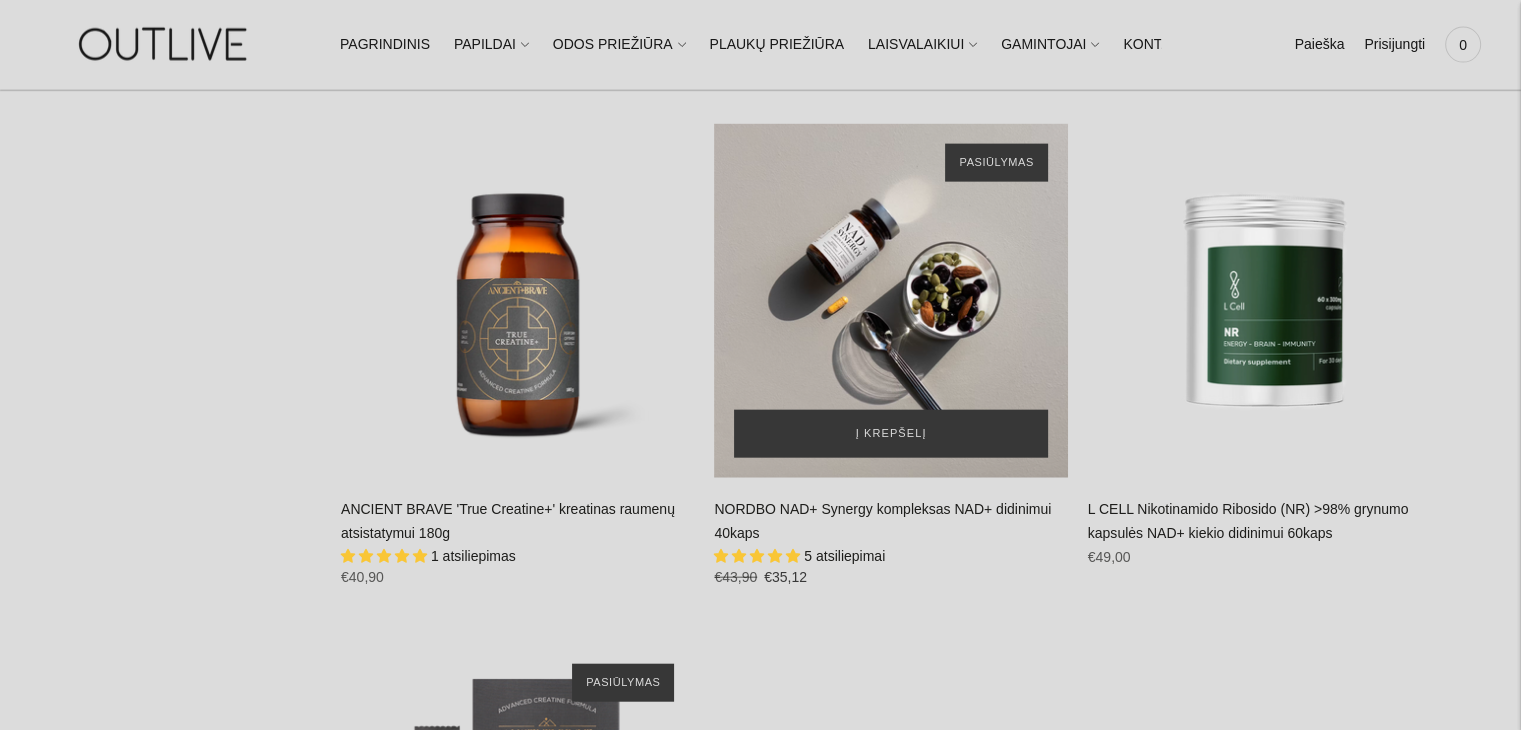 click at bounding box center [890, 300] 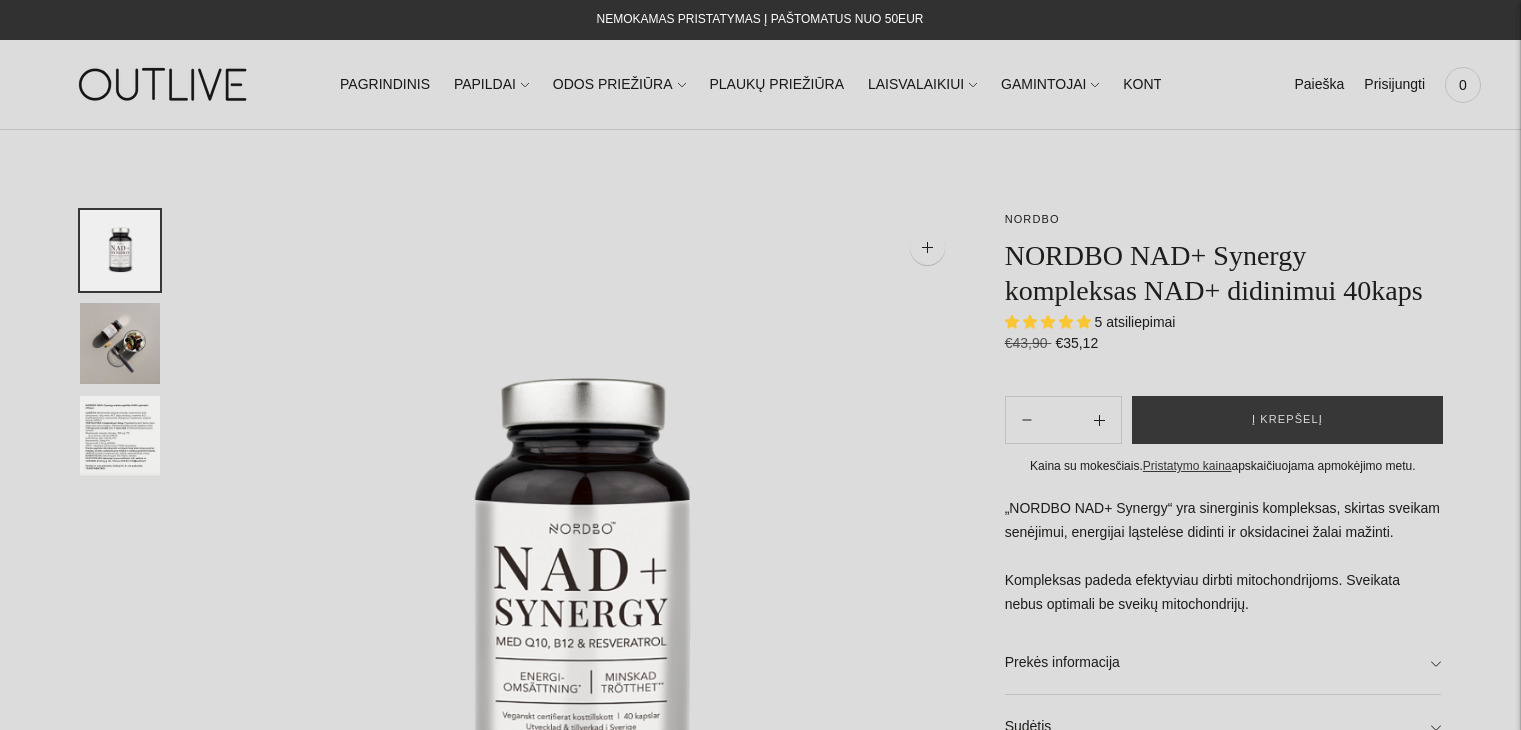 scroll, scrollTop: 0, scrollLeft: 0, axis: both 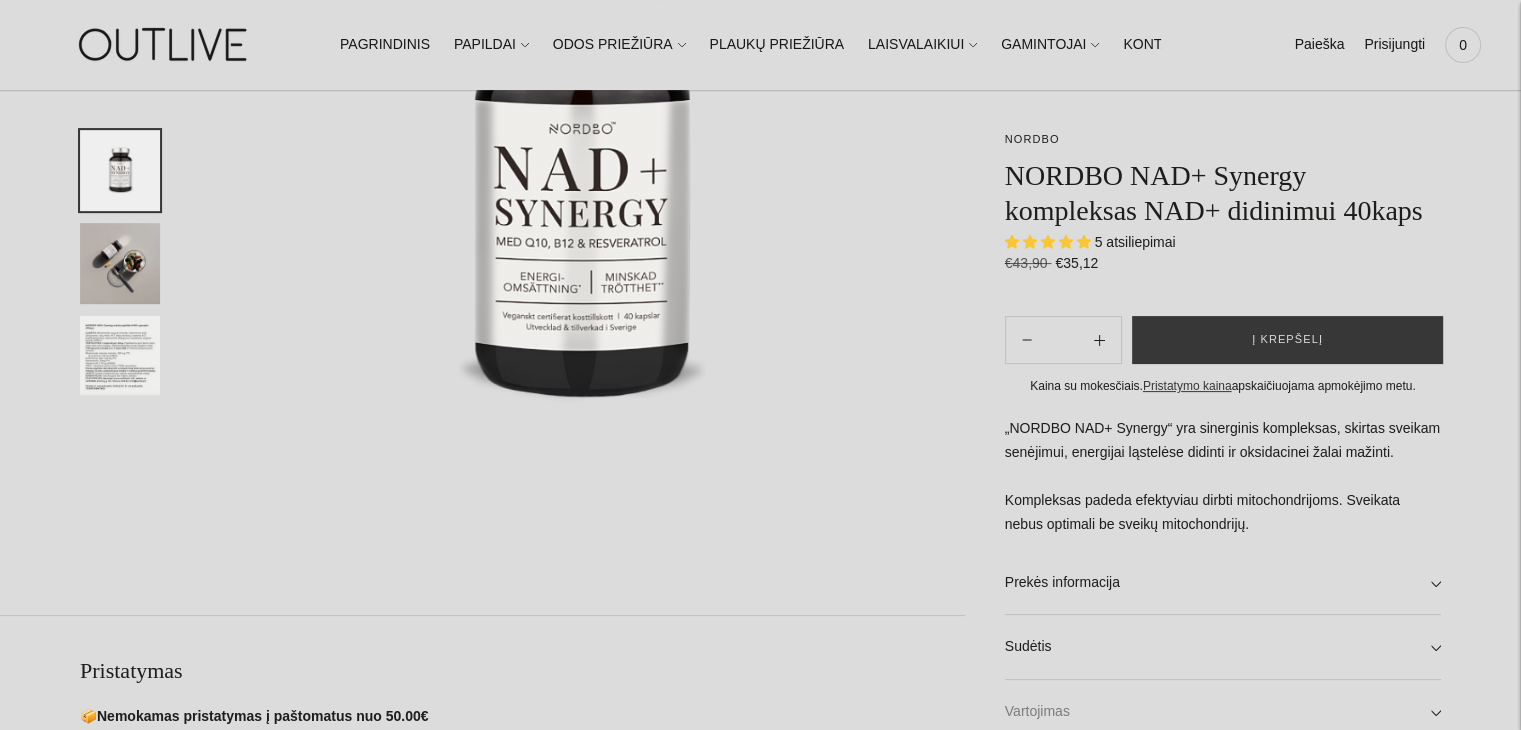 click on "Vartojimas" at bounding box center [1223, 712] 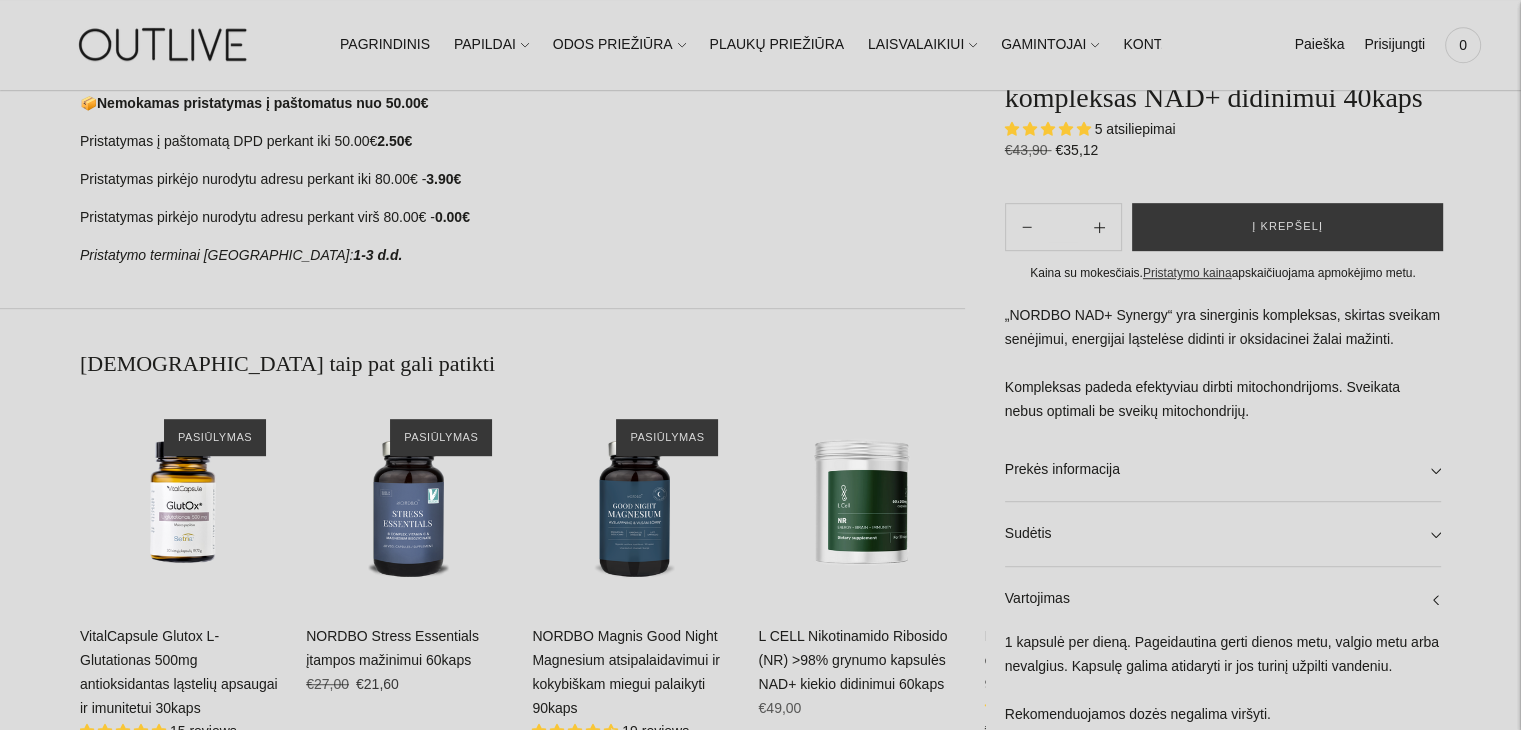 scroll, scrollTop: 1000, scrollLeft: 0, axis: vertical 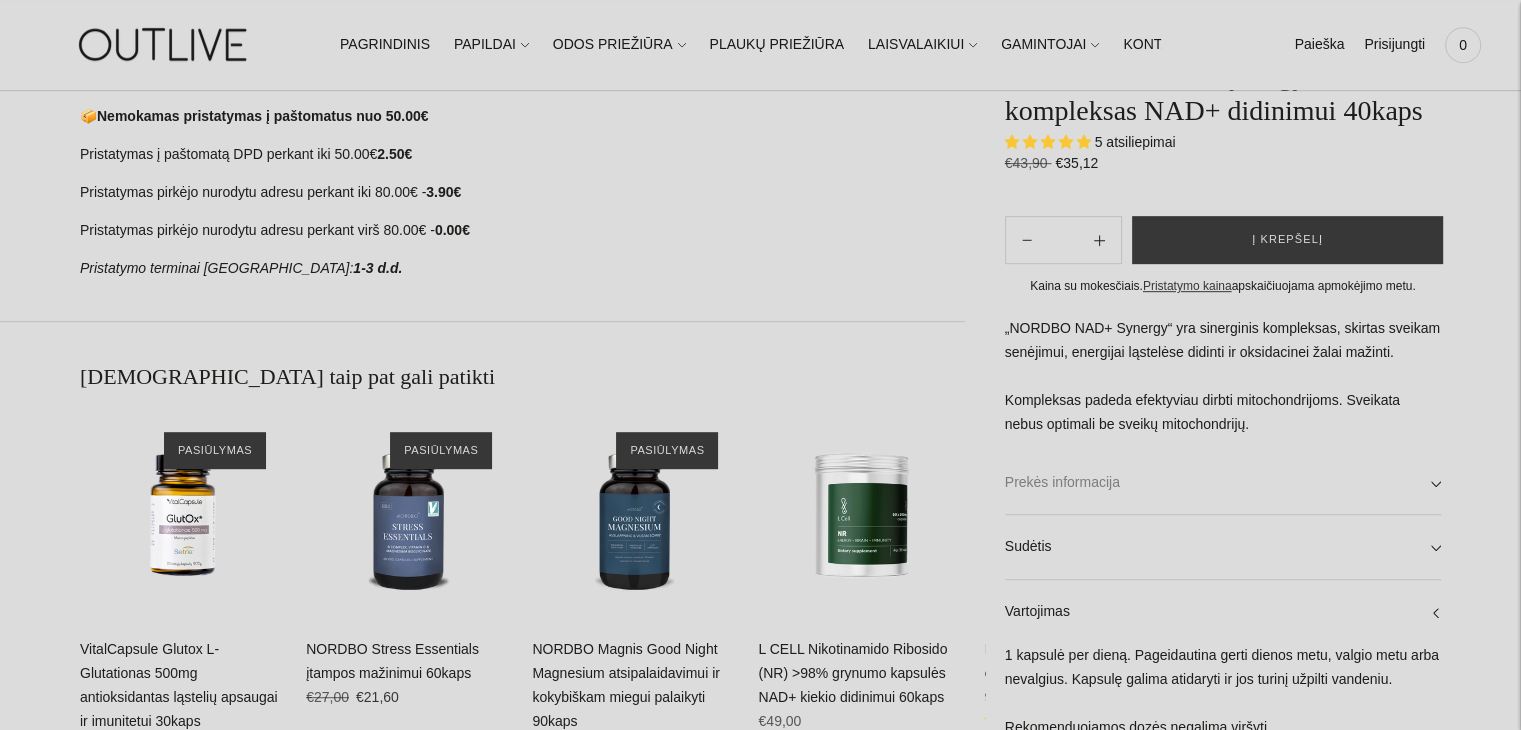 click on "Prekės informacija" at bounding box center [1223, 483] 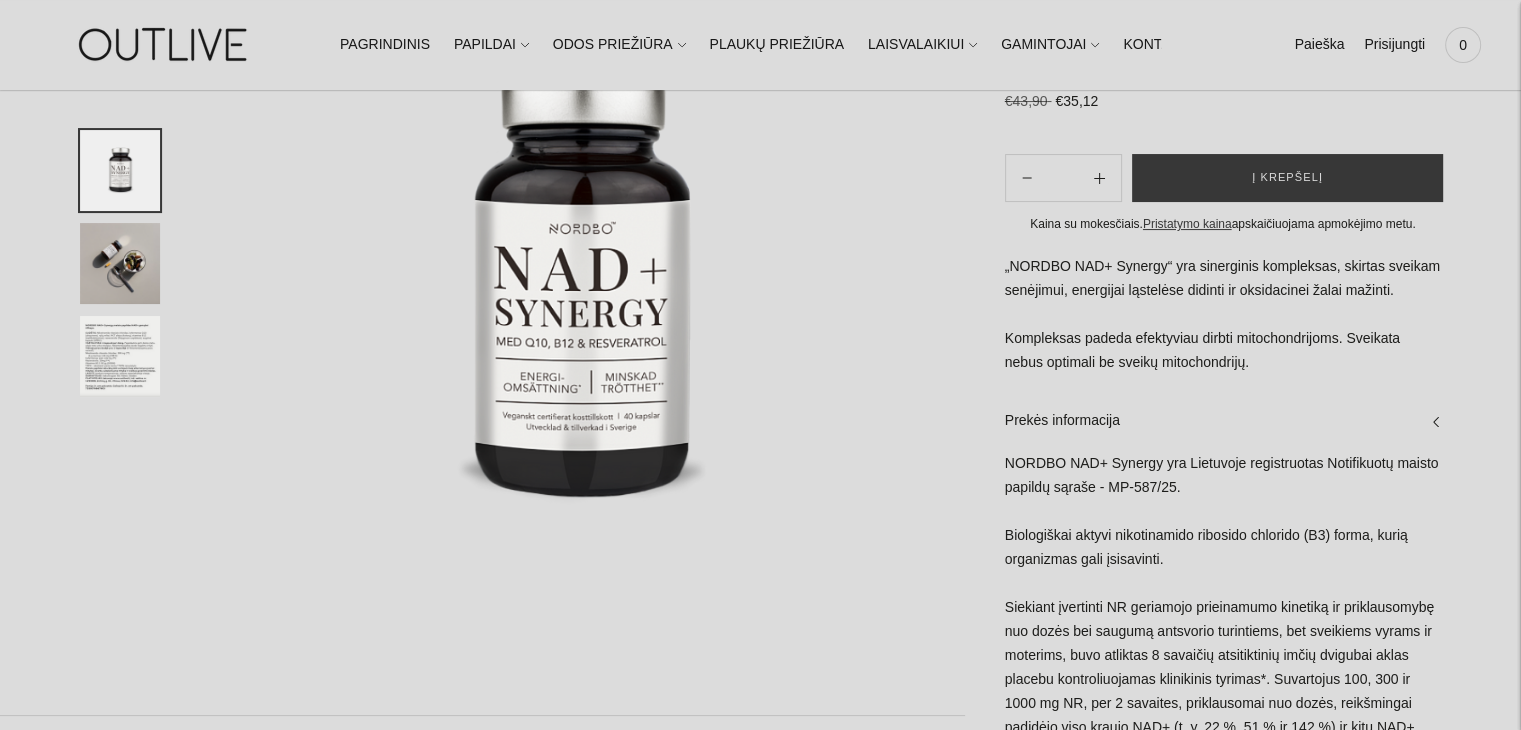 scroll, scrollTop: 300, scrollLeft: 0, axis: vertical 